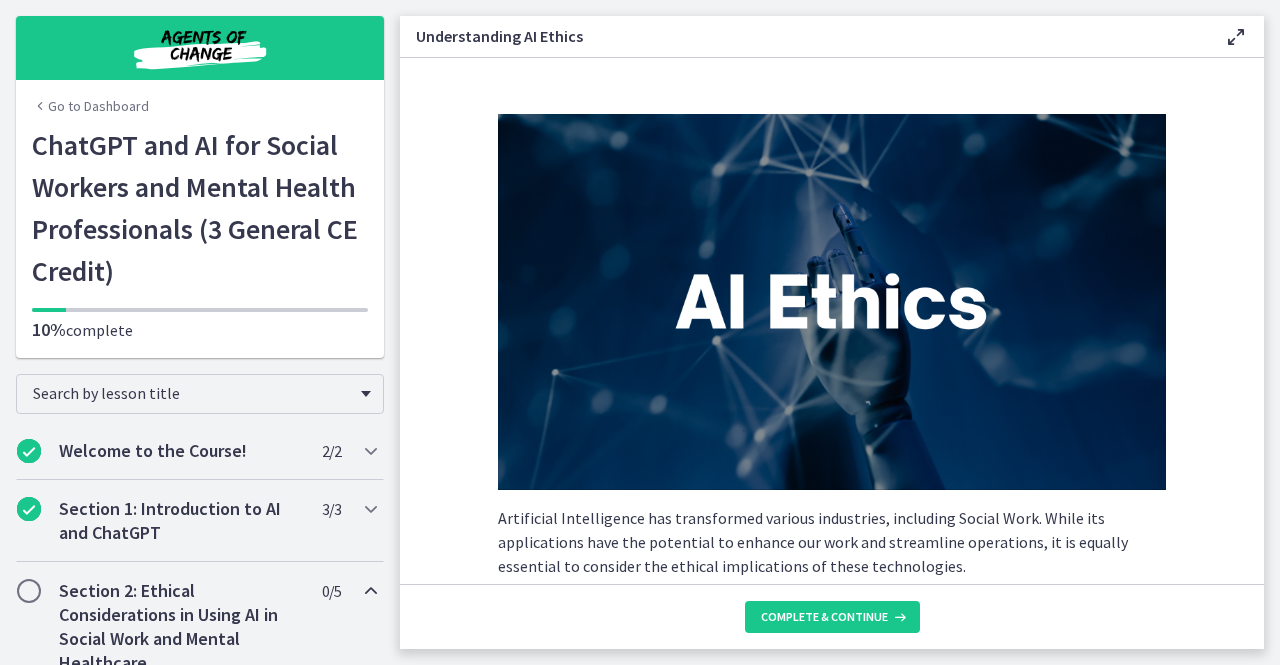scroll, scrollTop: 0, scrollLeft: 0, axis: both 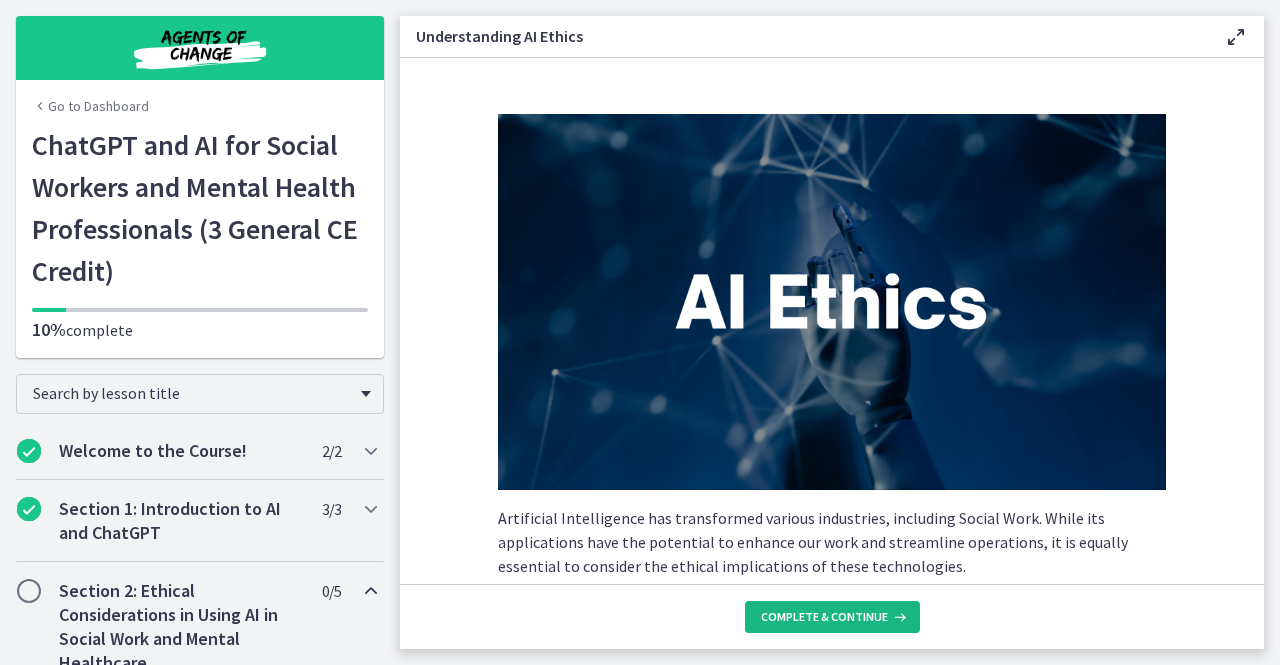 click at bounding box center (898, 617) 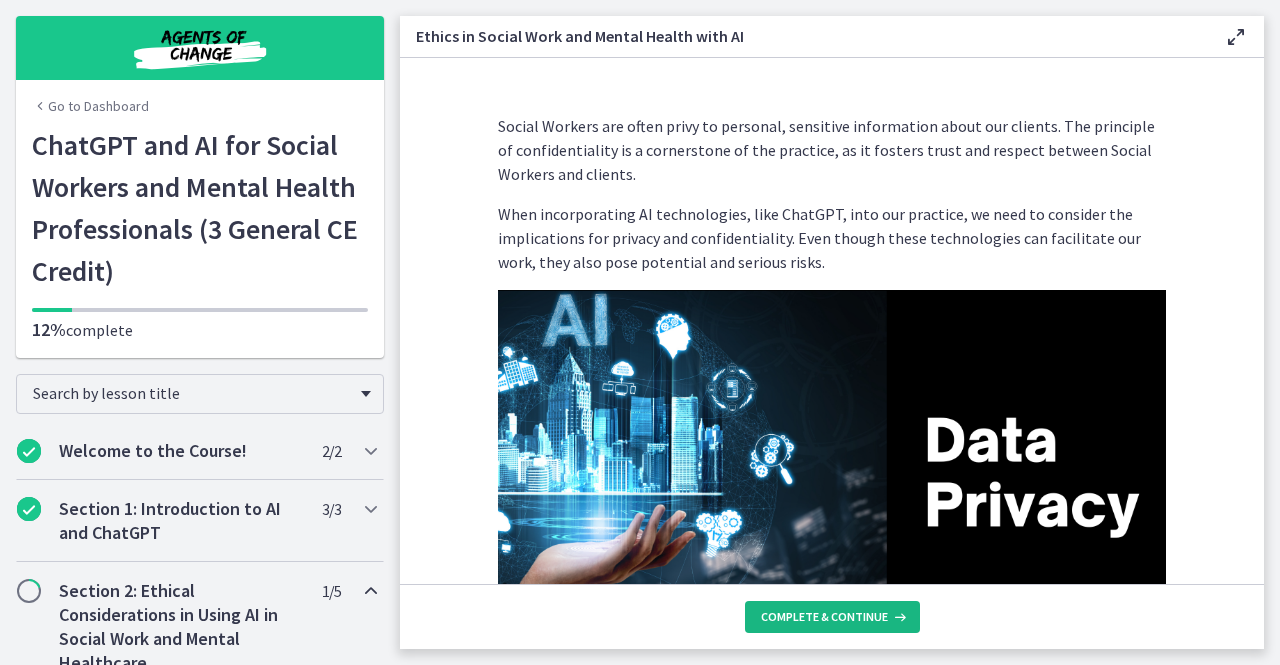 click at bounding box center (898, 617) 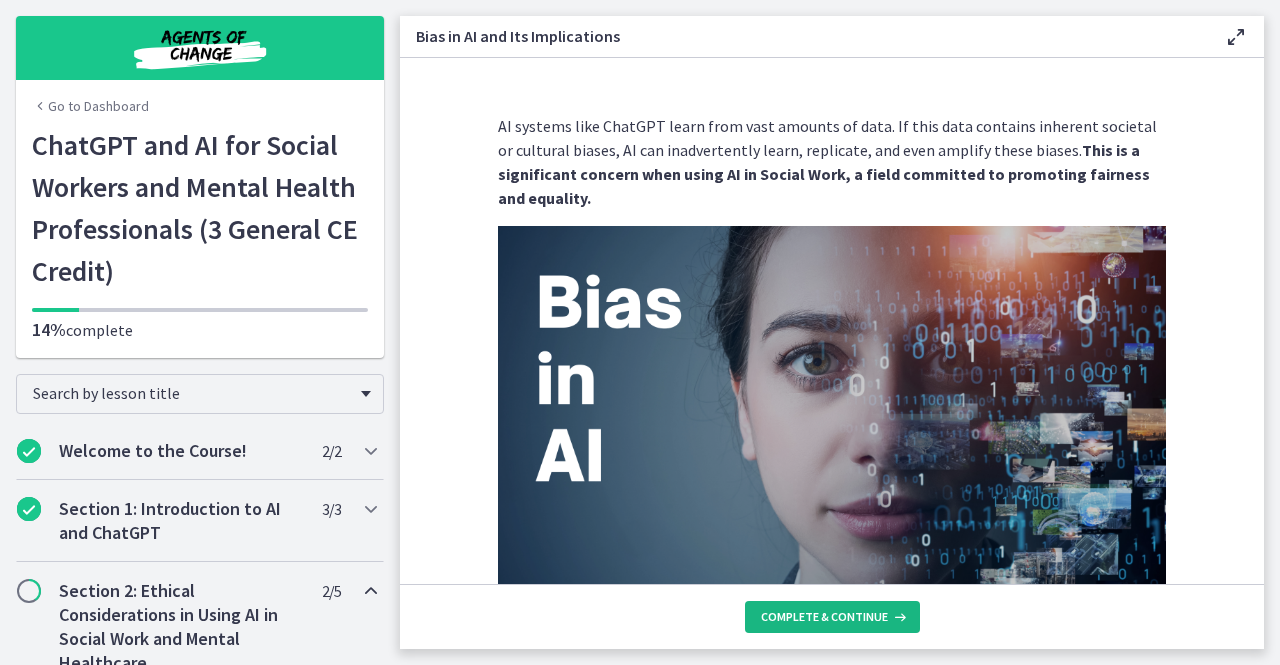 drag, startPoint x: 890, startPoint y: 619, endPoint x: 928, endPoint y: 611, distance: 38.832977 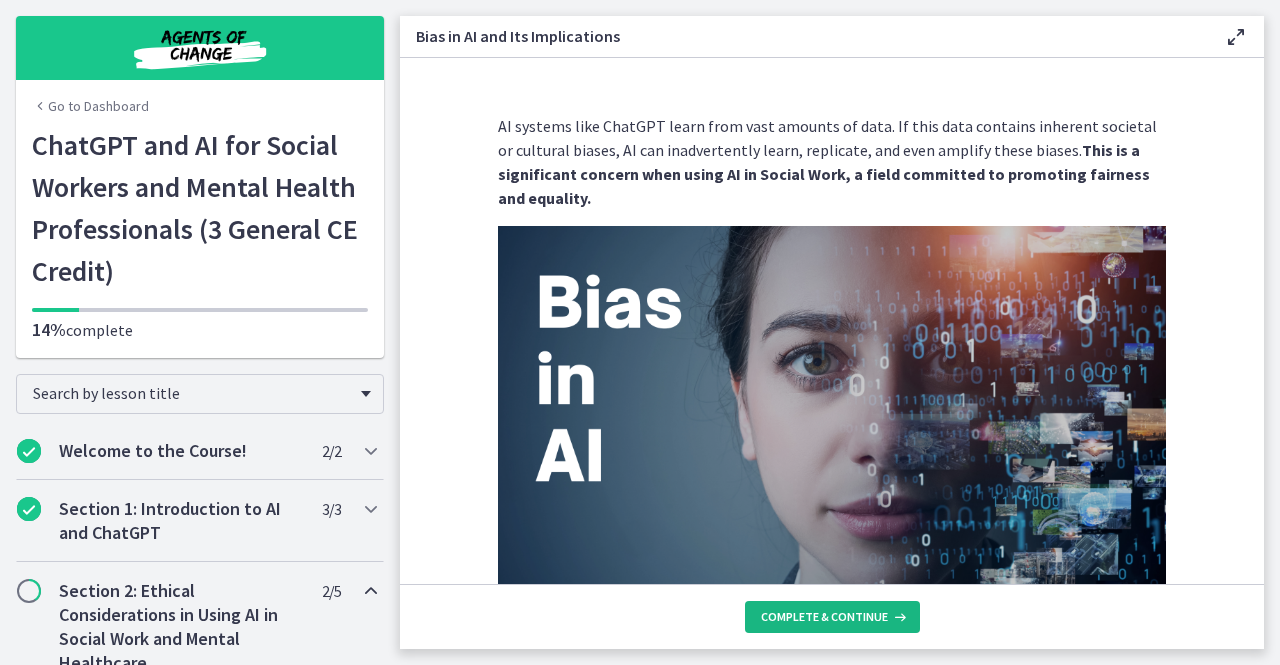 drag, startPoint x: 874, startPoint y: 607, endPoint x: 865, endPoint y: 615, distance: 12.0415945 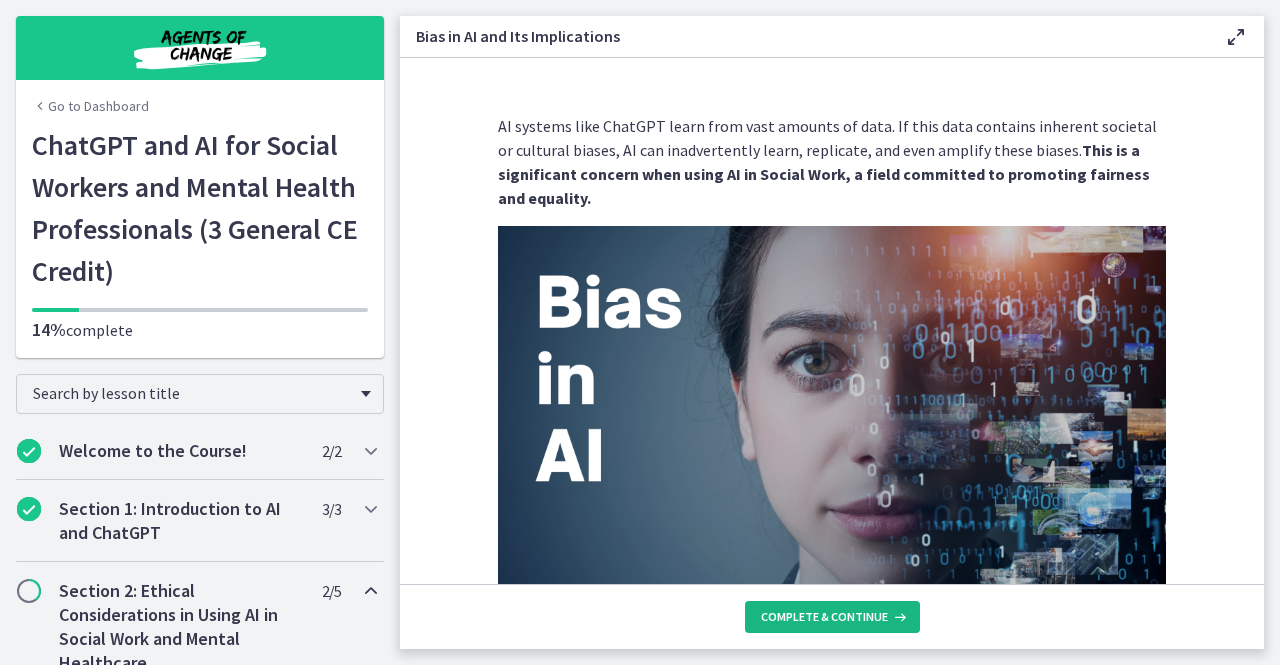 click at bounding box center (898, 617) 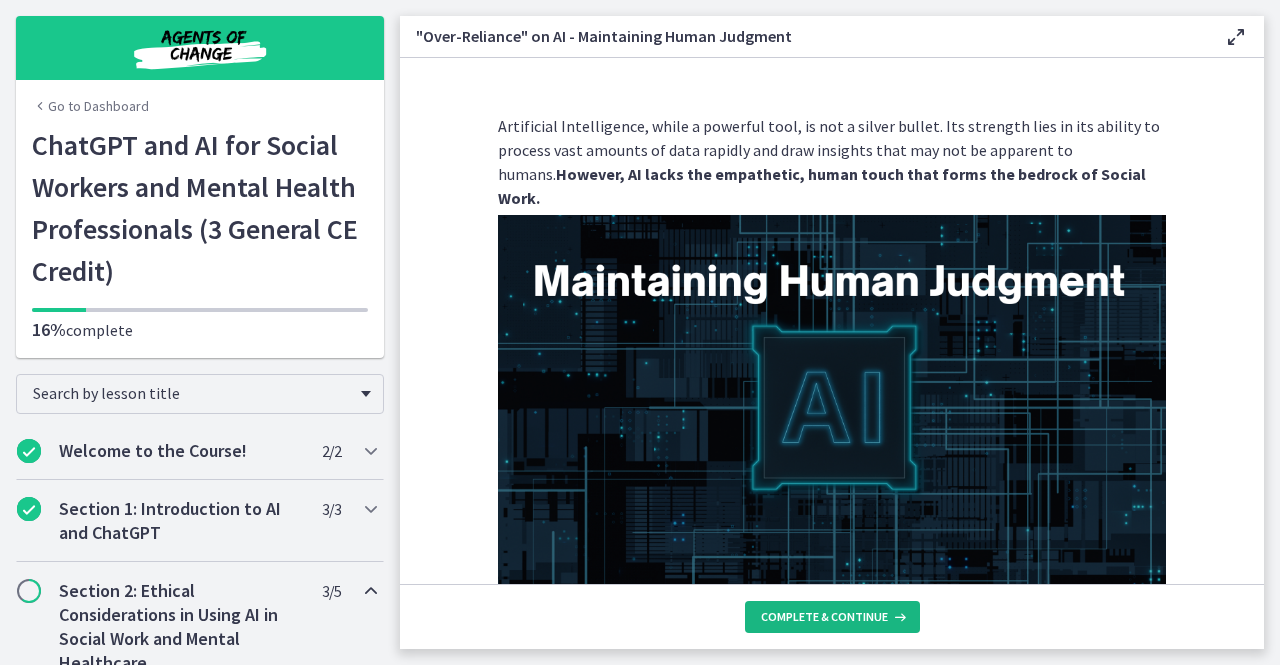 click at bounding box center (898, 617) 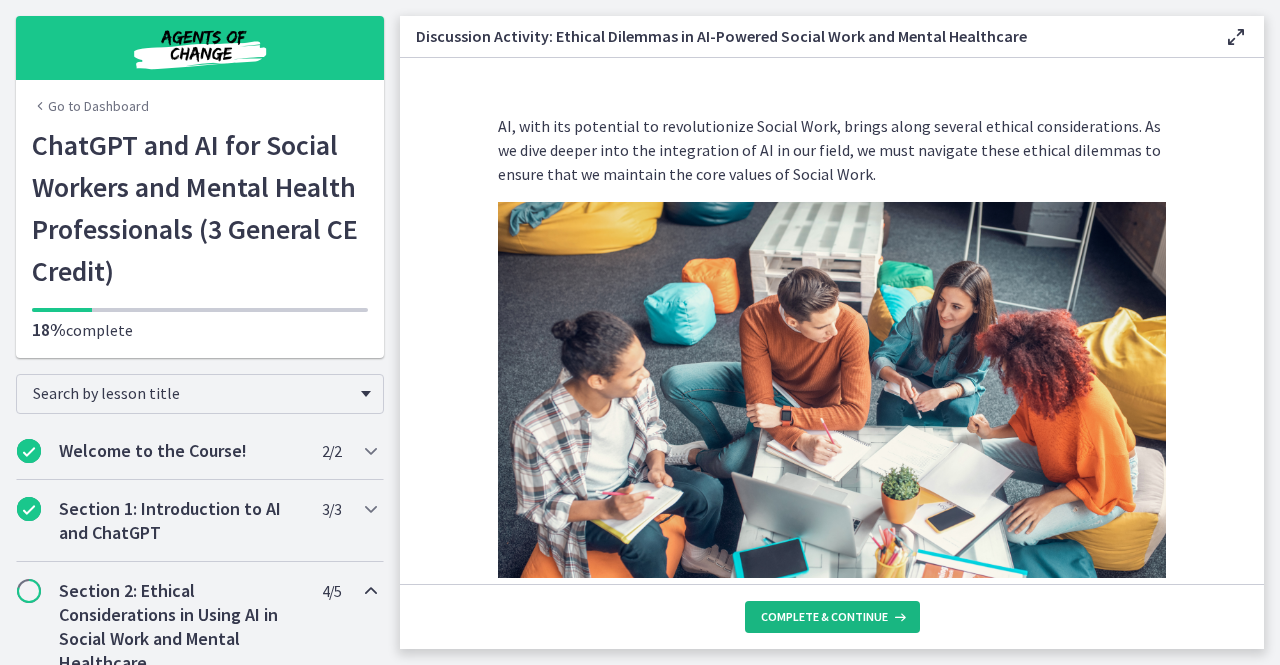 click at bounding box center (898, 617) 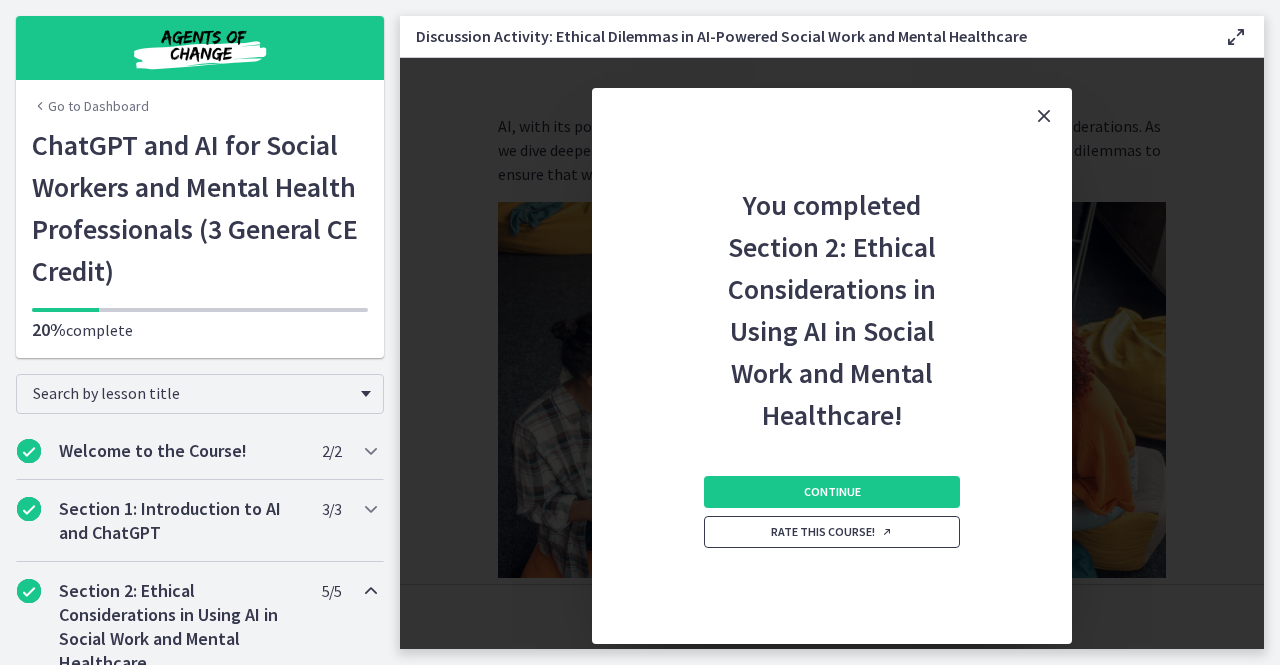 drag, startPoint x: 872, startPoint y: 489, endPoint x: 903, endPoint y: 523, distance: 46.010868 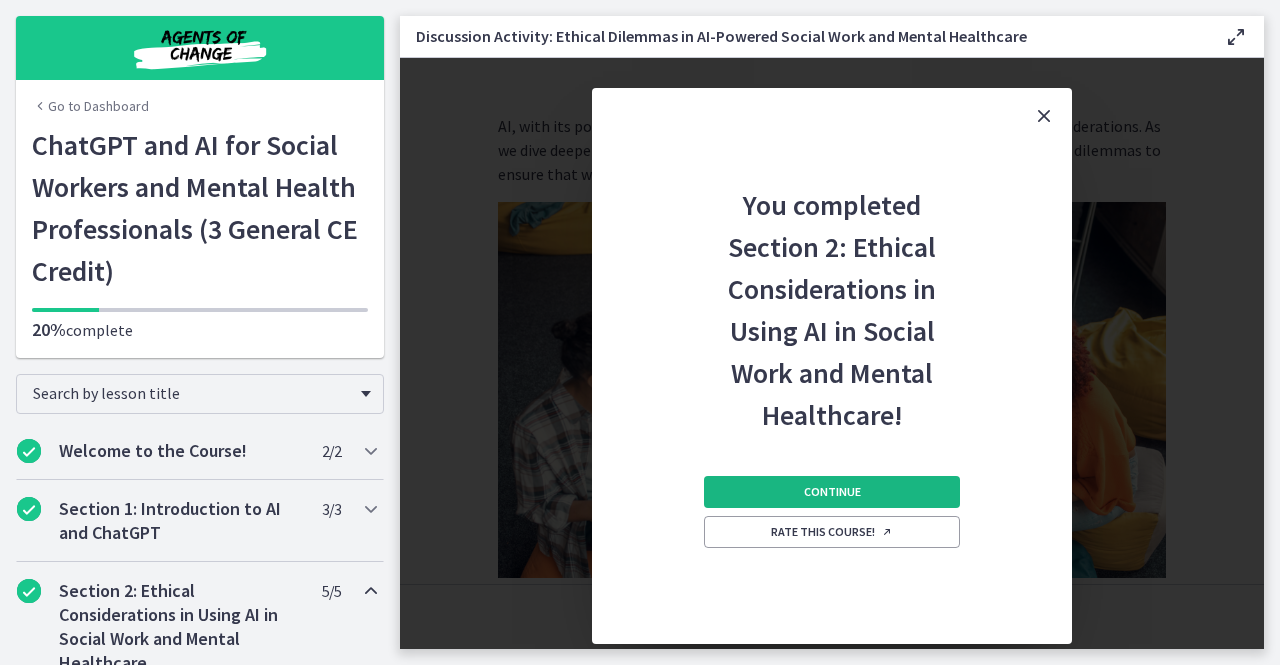 drag, startPoint x: 903, startPoint y: 523, endPoint x: 837, endPoint y: 488, distance: 74.70609 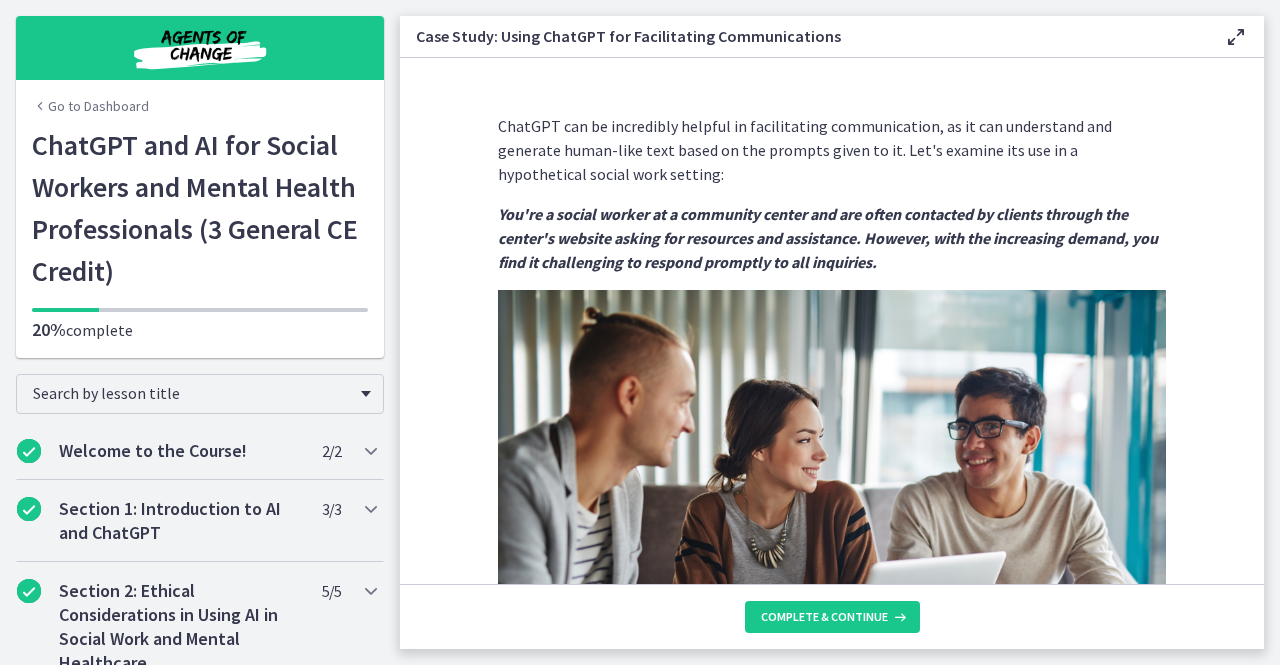 drag, startPoint x: 883, startPoint y: 612, endPoint x: 896, endPoint y: 641, distance: 31.780497 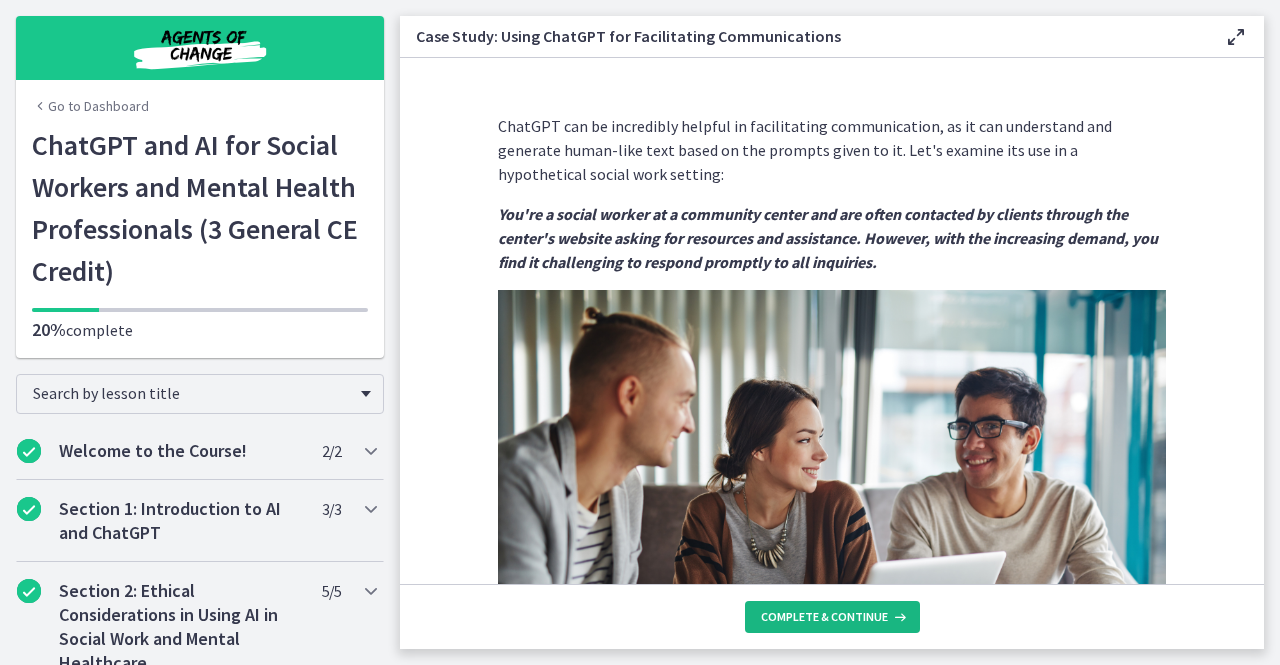 drag, startPoint x: 896, startPoint y: 641, endPoint x: 888, endPoint y: 634, distance: 10.630146 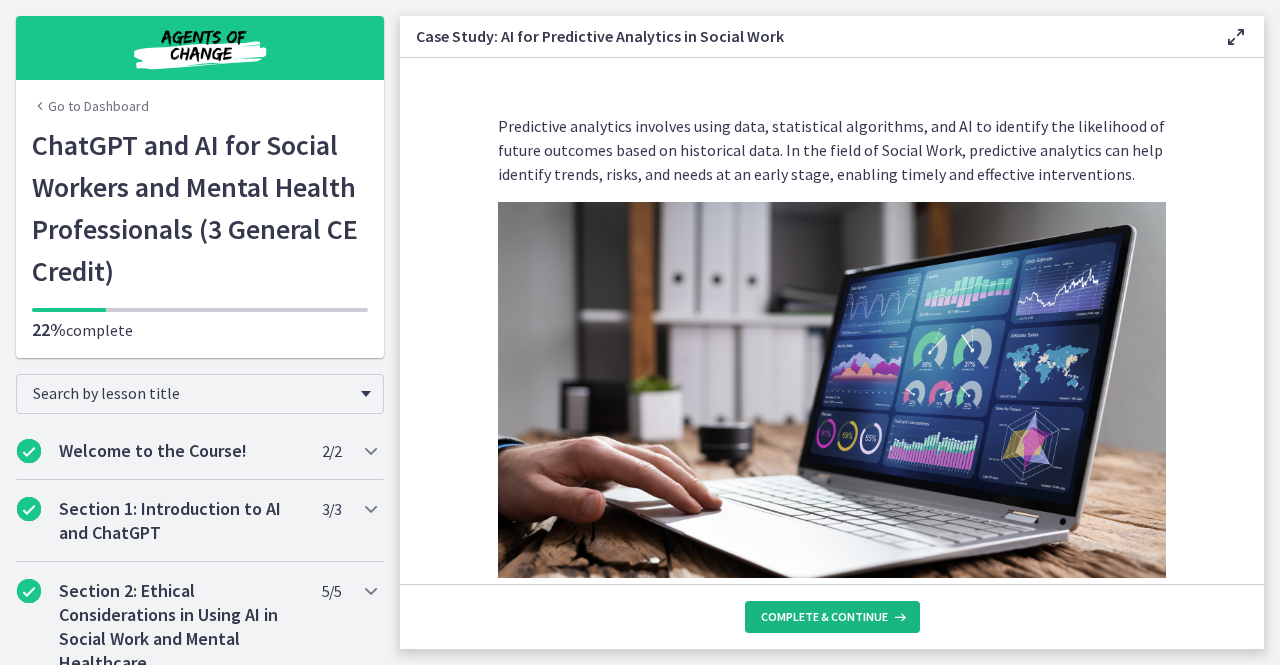 drag, startPoint x: 873, startPoint y: 623, endPoint x: 862, endPoint y: 609, distance: 17.804493 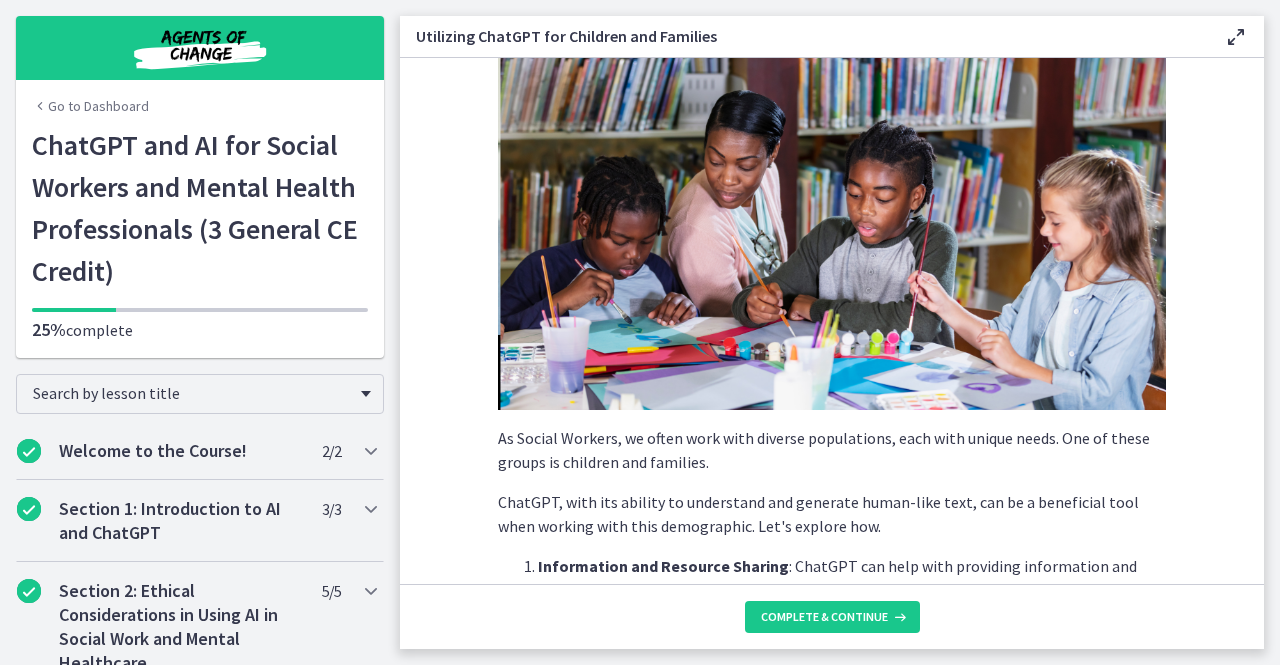 scroll, scrollTop: 200, scrollLeft: 0, axis: vertical 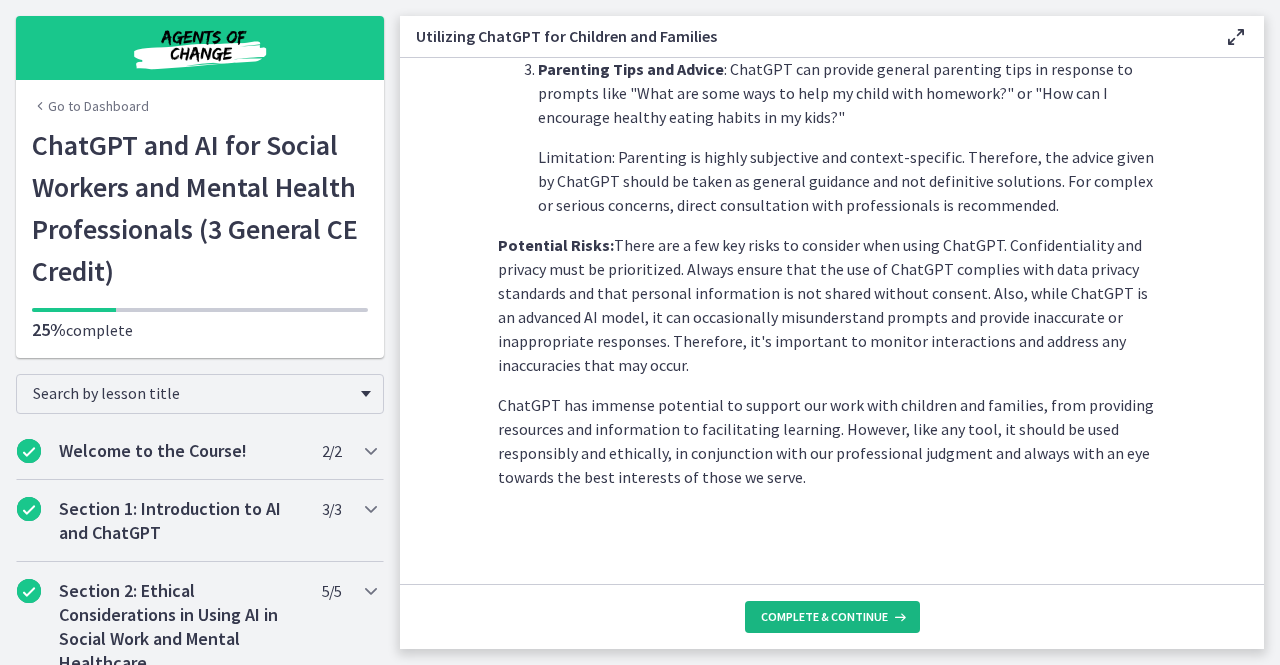 drag, startPoint x: 882, startPoint y: 612, endPoint x: 850, endPoint y: 616, distance: 32.24903 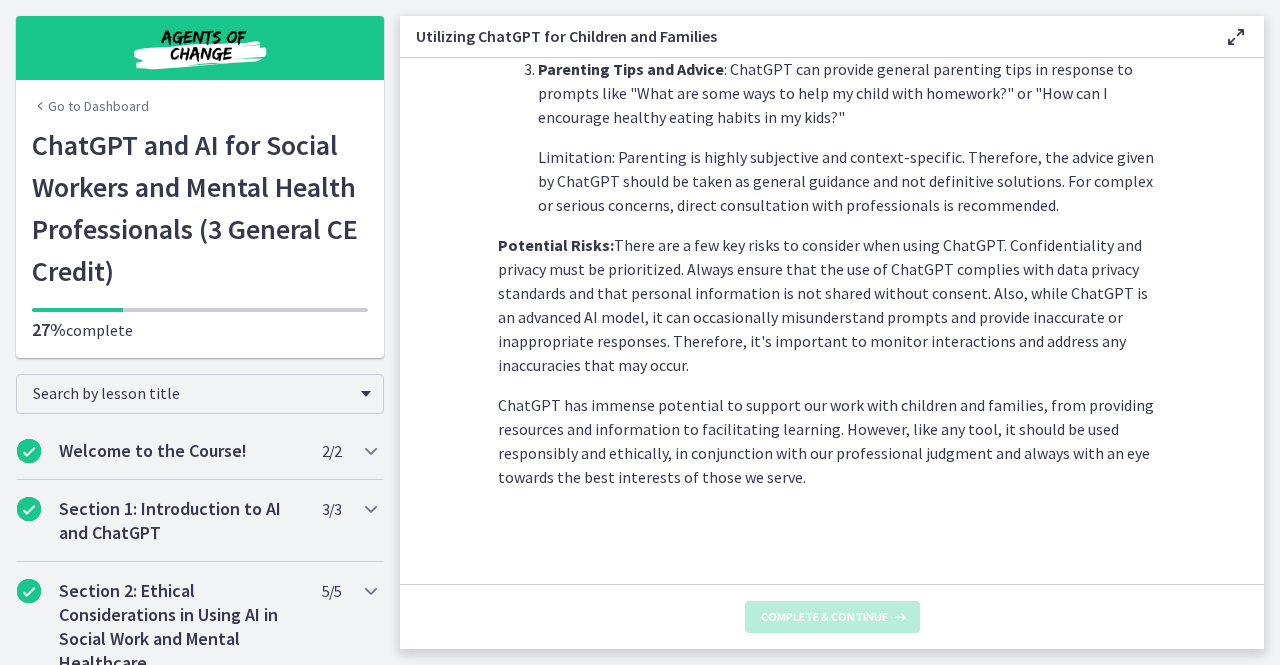 scroll, scrollTop: 0, scrollLeft: 0, axis: both 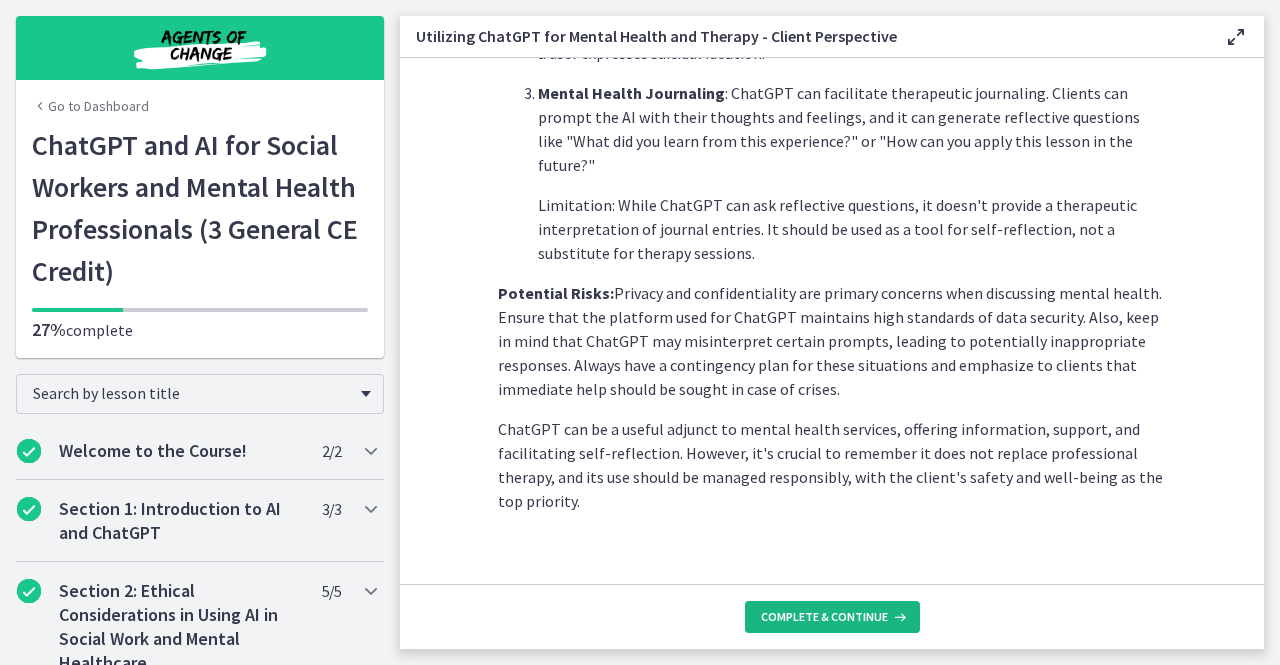 click at bounding box center [898, 617] 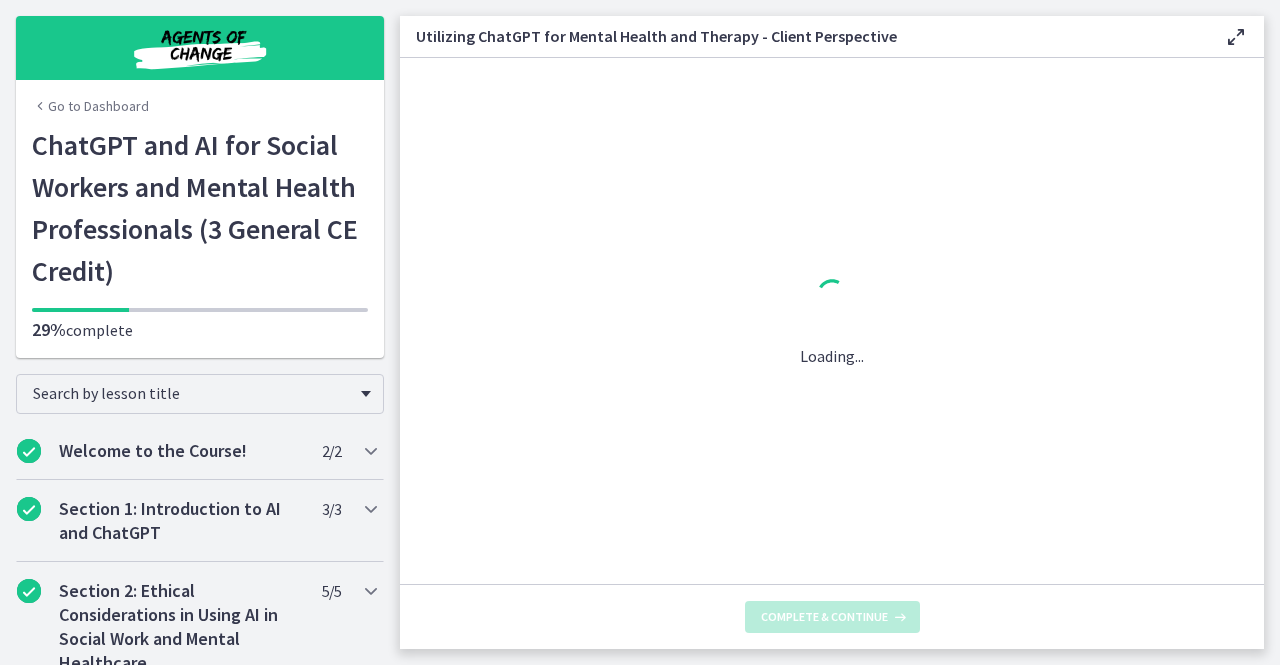 scroll, scrollTop: 0, scrollLeft: 0, axis: both 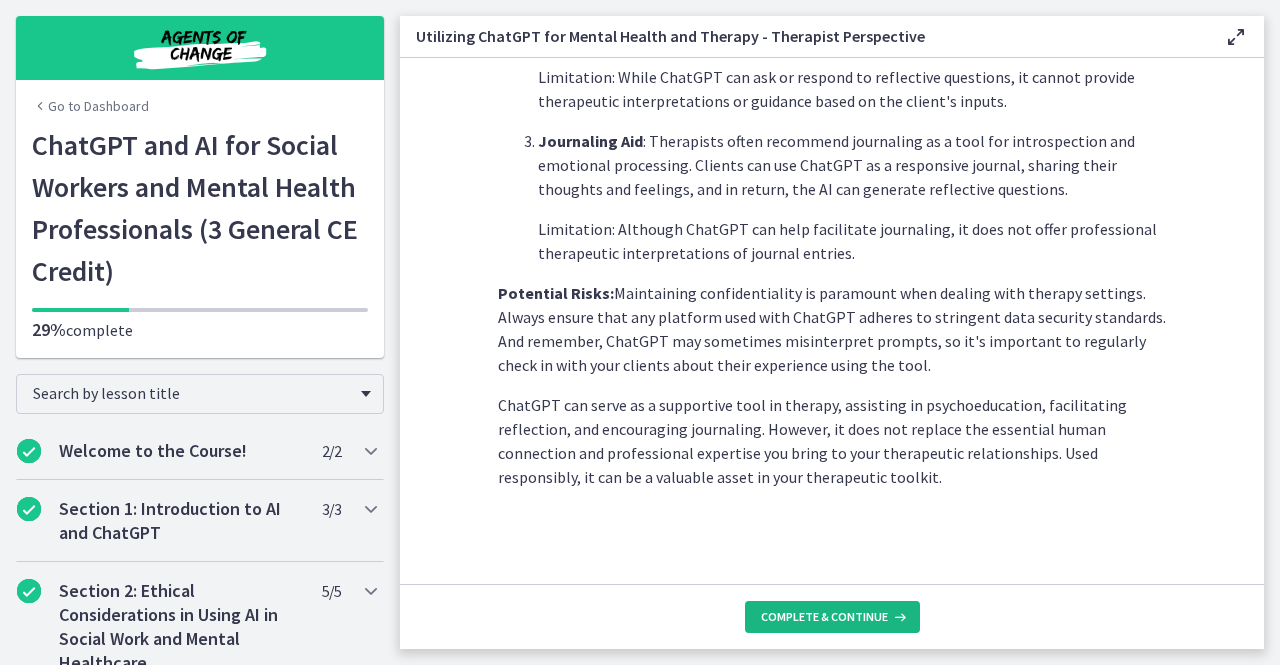 drag, startPoint x: 859, startPoint y: 613, endPoint x: 859, endPoint y: 625, distance: 12 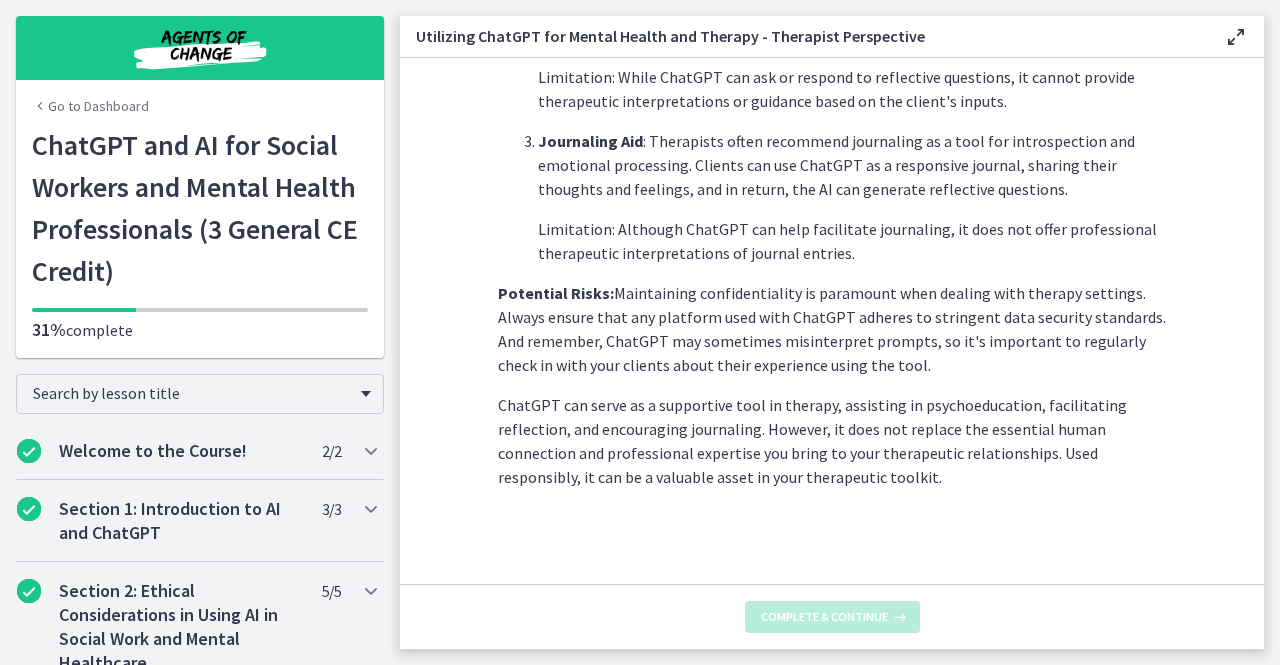 scroll, scrollTop: 0, scrollLeft: 0, axis: both 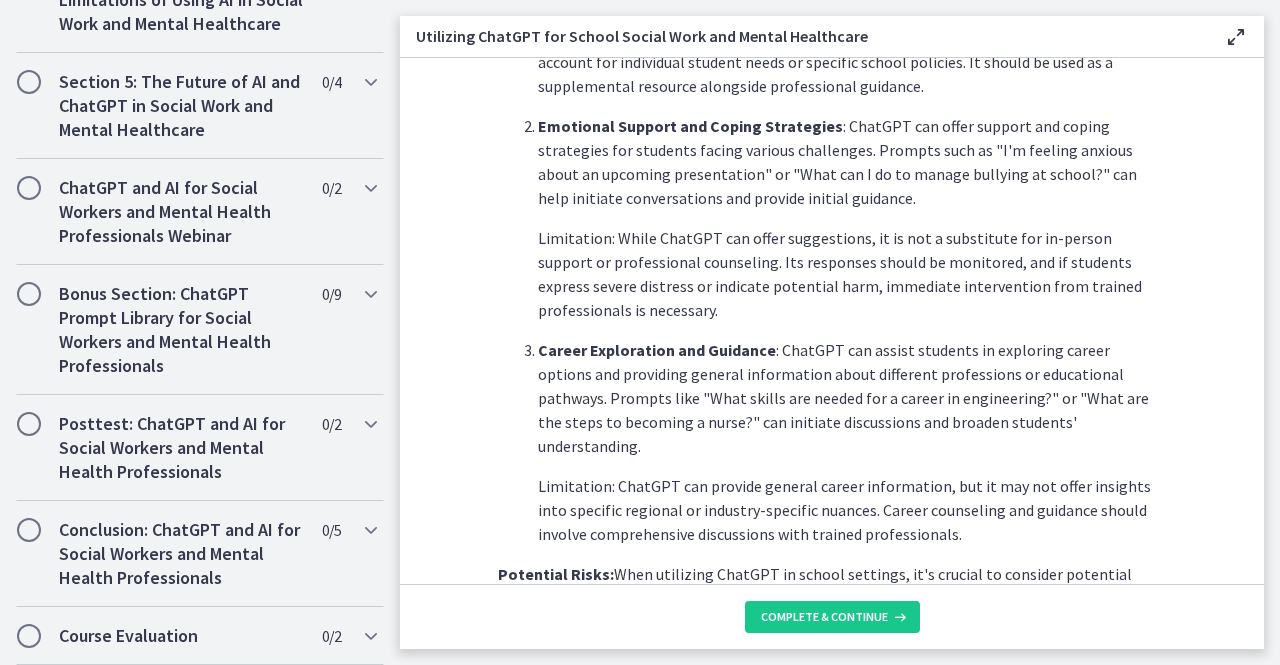 click on "Utilizing ChatGPT for School Social Work and Mental Healthcare
Enable fullscreen
School Social Workers play a vital role in supporting students, families, and educators within educational settings. ChatGPT, with its ability to understand and generate human-like text, can offer valuable assistance in this context.
Information and Resource Sharing : ChatGPT can serve as a valuable resource for providing information and resources to students, parents, and educators. Sample prompts could include "What are effective study techniques?" or "How can parents support their child's emotional well-being during exam stress?"
Emotional Support and Coping Strategies
Career Exploration and Guidance
Potential Risks:" at bounding box center [840, 332] 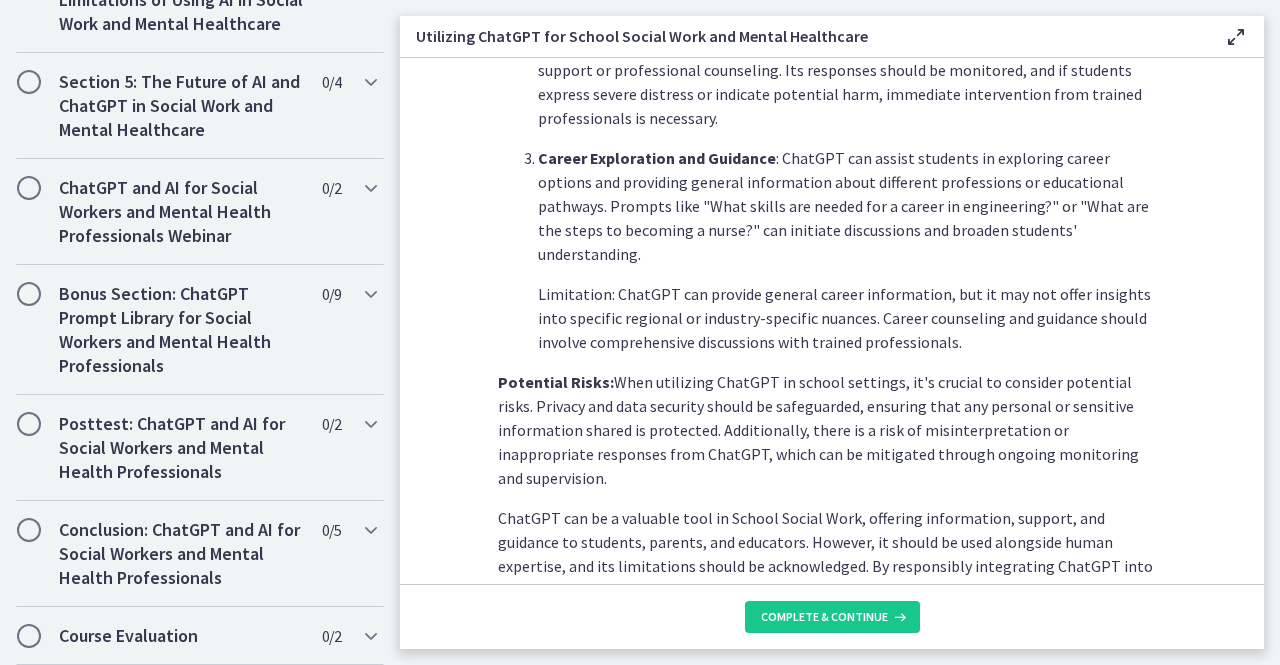 scroll, scrollTop: 961, scrollLeft: 0, axis: vertical 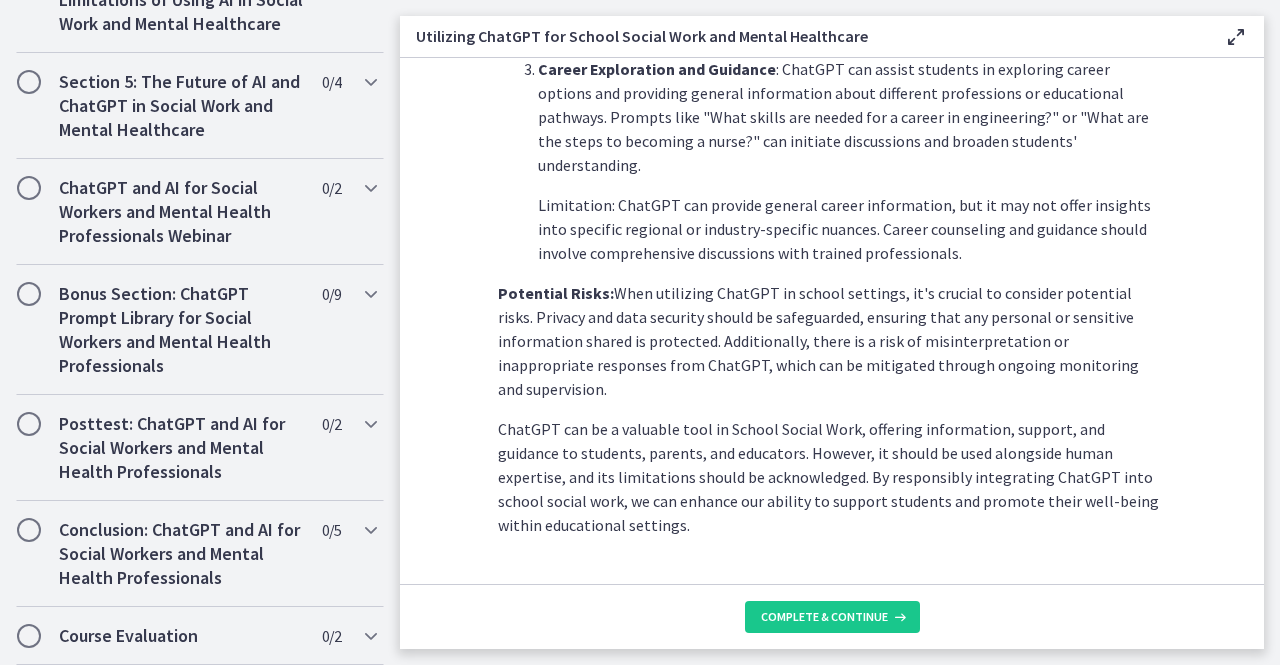 click on "Utilizing ChatGPT for School Social Work and Mental Healthcare
Enable fullscreen
School Social Workers play a vital role in supporting students, families, and educators within educational settings. ChatGPT, with its ability to understand and generate human-like text, can offer valuable assistance in this context.
Information and Resource Sharing : ChatGPT can serve as a valuable resource for providing information and resources to students, parents, and educators. Sample prompts could include "What are effective study techniques?" or "How can parents support their child's emotional well-being during exam stress?"
Emotional Support and Coping Strategies
Career Exploration and Guidance
Potential Risks:" at bounding box center [840, 332] 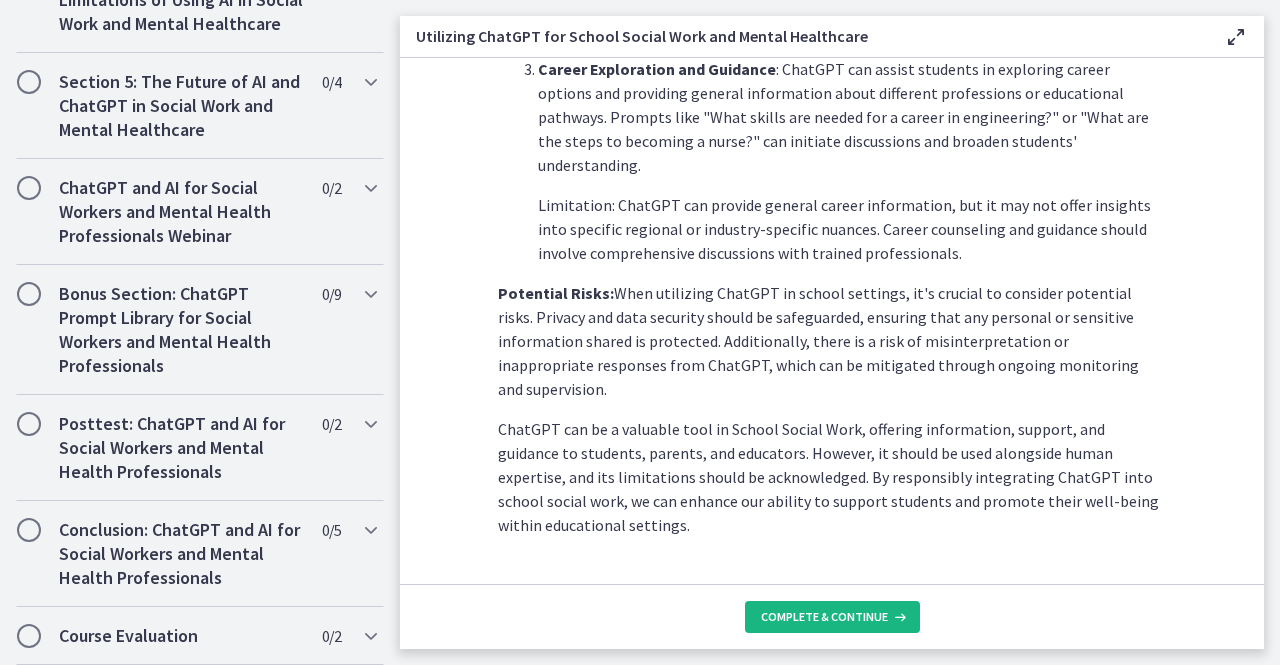 click on "Complete & continue" at bounding box center (824, 617) 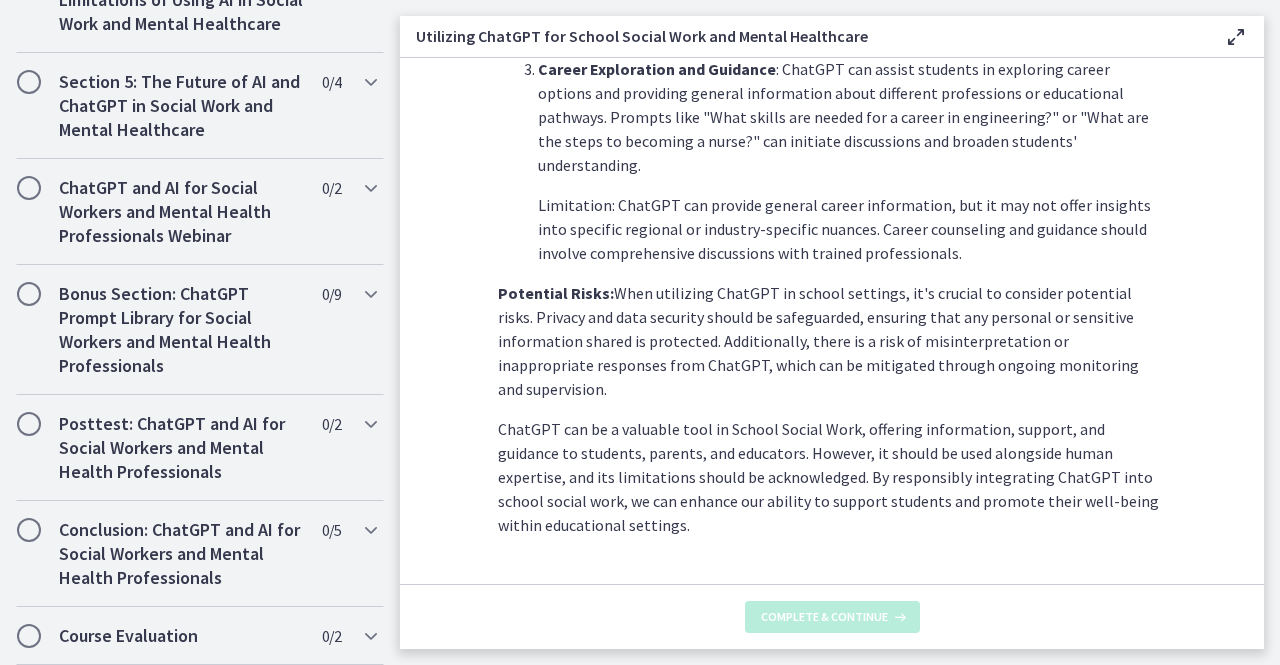 scroll, scrollTop: 0, scrollLeft: 0, axis: both 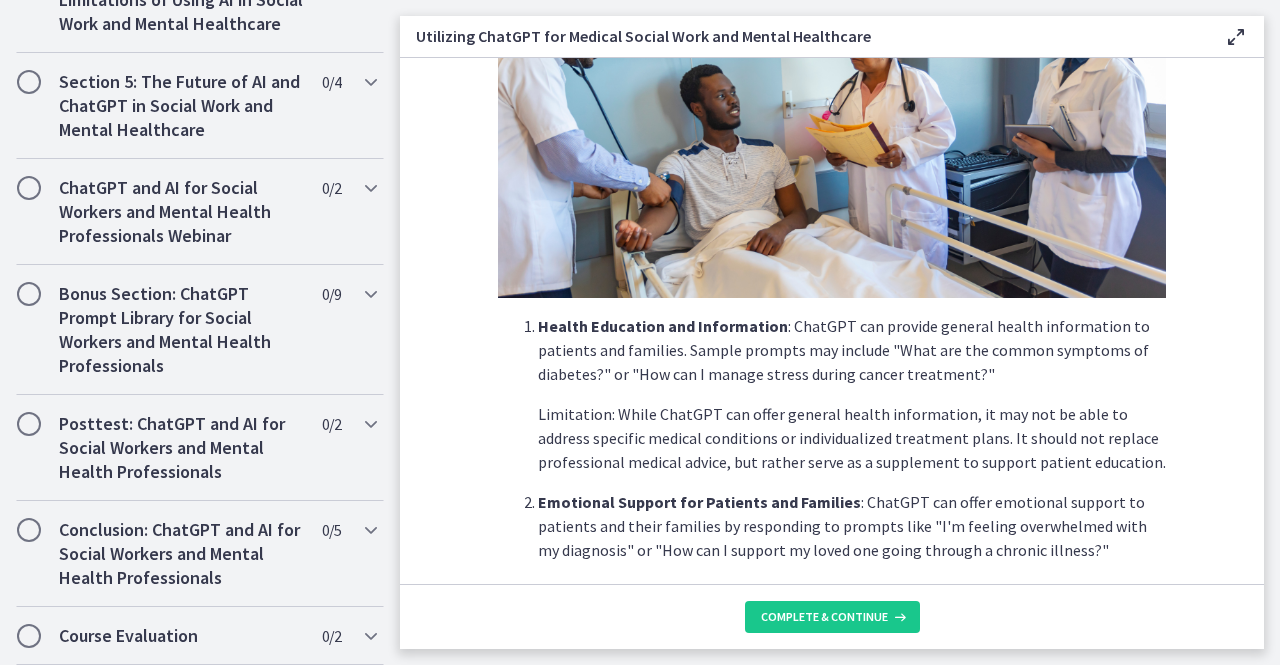 click on "Utilizing ChatGPT for Medical Social Work and Mental Healthcare
Enable fullscreen
Medical Social Work encompasses a wide range of services, and ChatGPT can serve as a valuable tool in supporting patients, families, and healthcare professionals. Let's explore how ChatGPT can be leveraged in the field of Medical Social Work.
Health Education and Information : ChatGPT can provide general health information to patients and families. Sample prompts may include "What are the common symptoms of diabetes?" or "How can I manage stress during cancer treatment?"
Emotional Support for Patients and Families
Navigating Resources and Support Services
Potential Risks:" at bounding box center (840, 332) 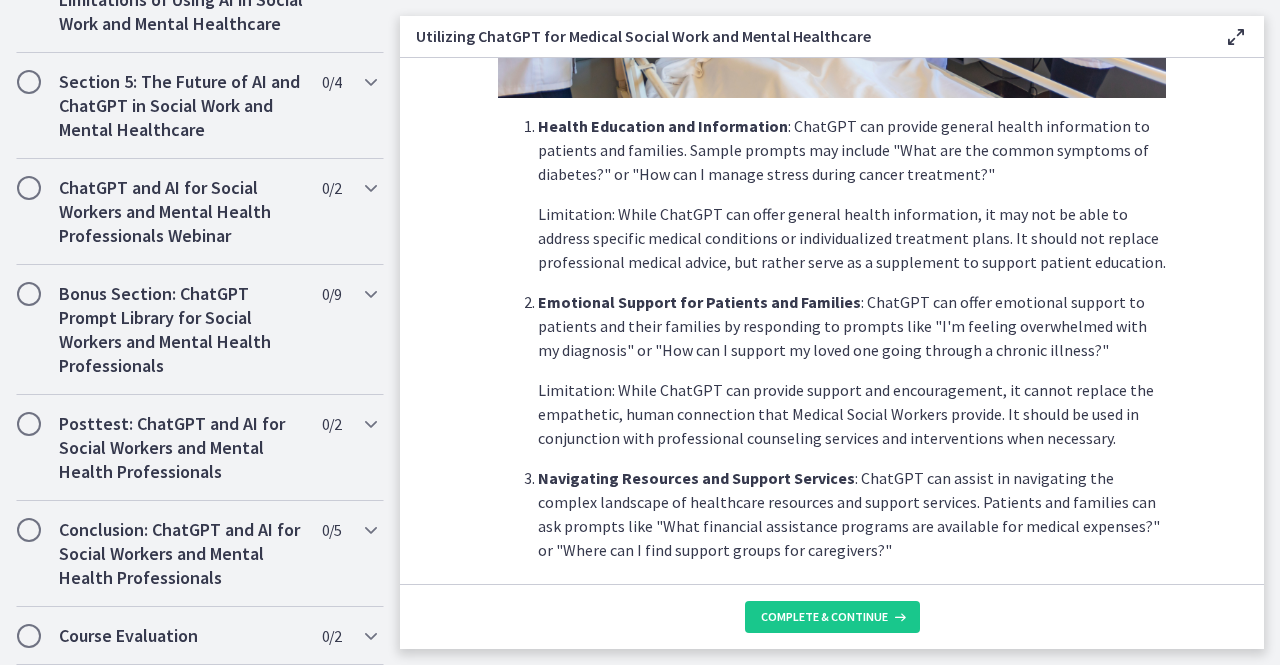 scroll, scrollTop: 466, scrollLeft: 0, axis: vertical 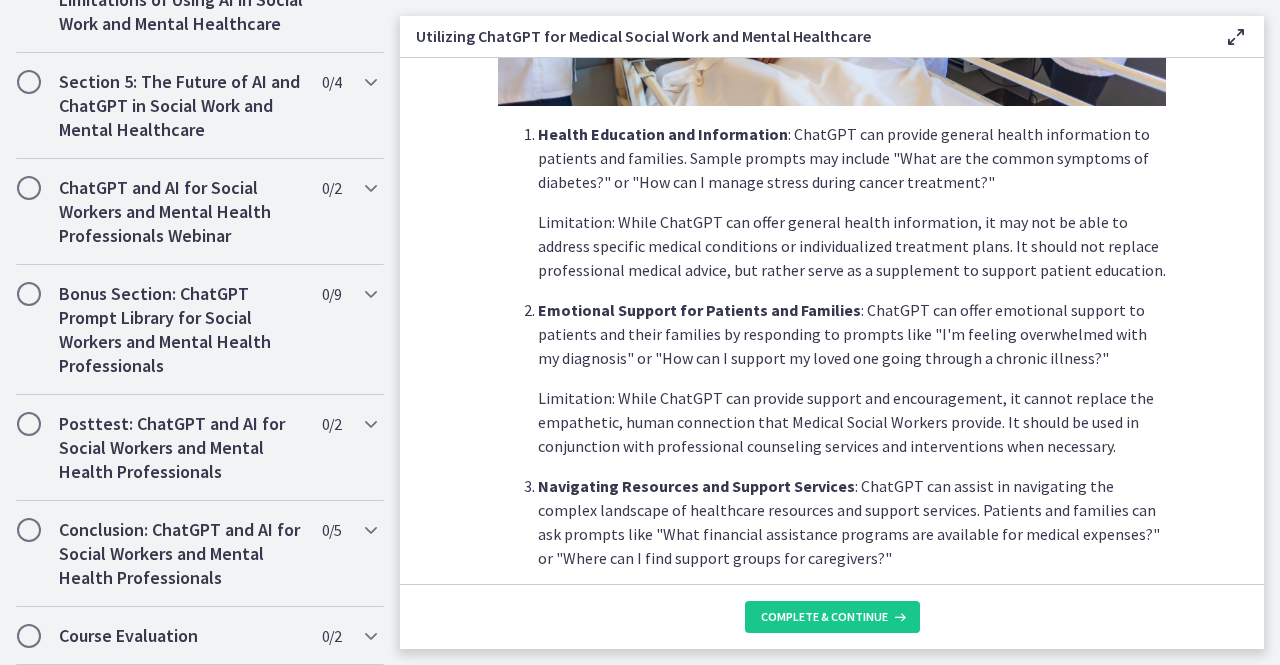 click on "Complete & continue" at bounding box center (832, 616) 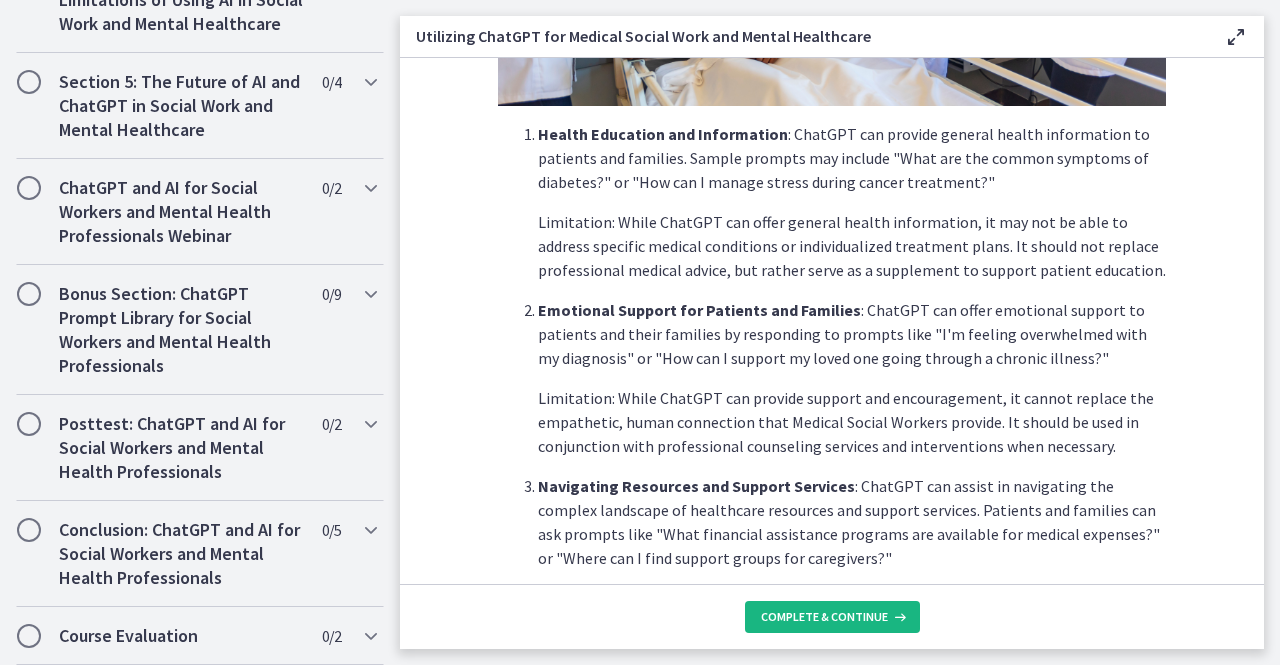 click on "Complete & continue" at bounding box center (824, 617) 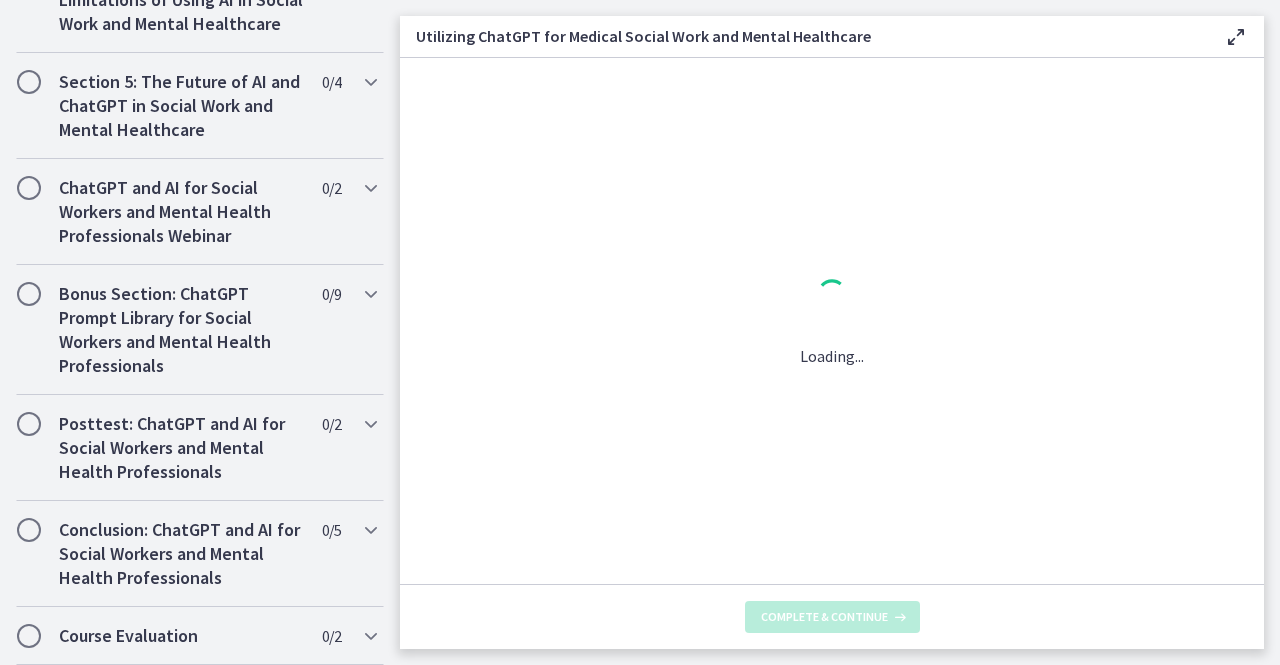 scroll, scrollTop: 0, scrollLeft: 0, axis: both 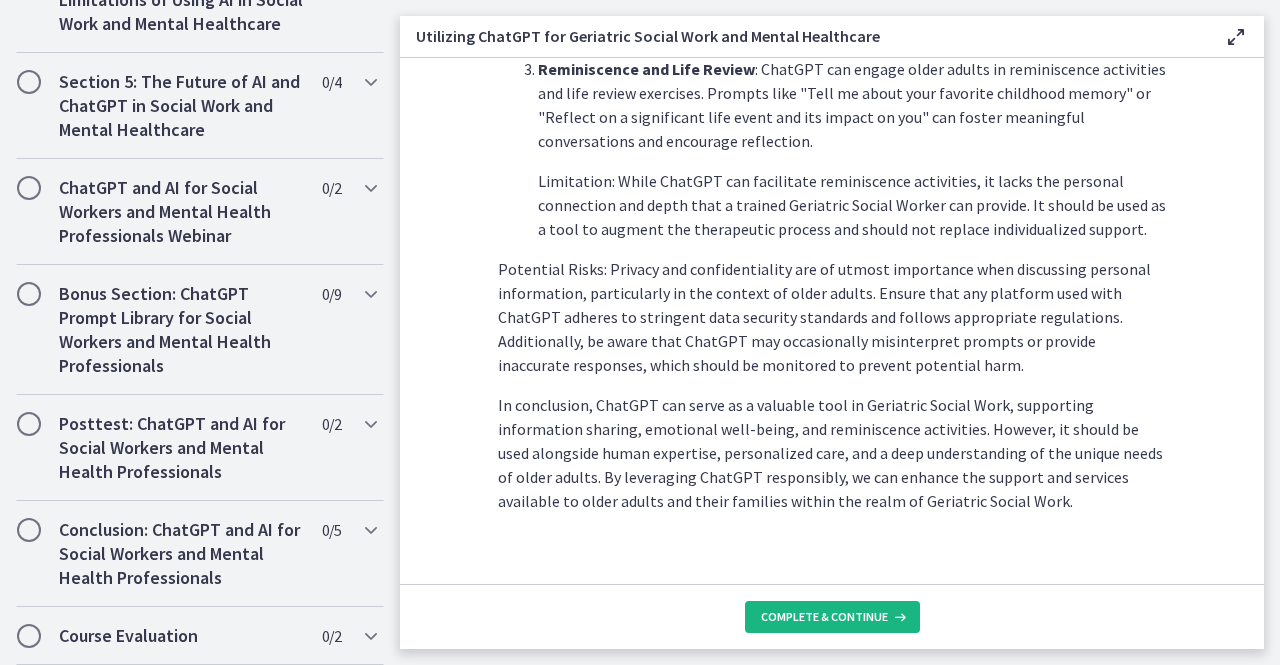 click on "Complete & continue" at bounding box center [824, 617] 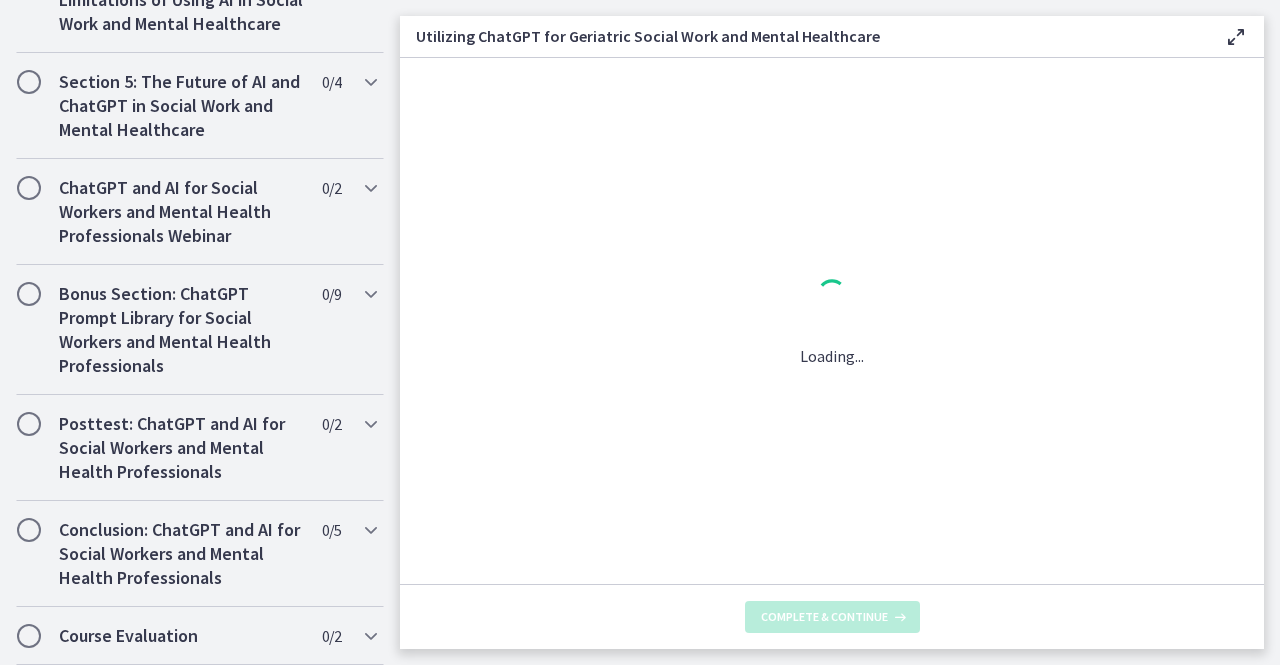 scroll, scrollTop: 0, scrollLeft: 0, axis: both 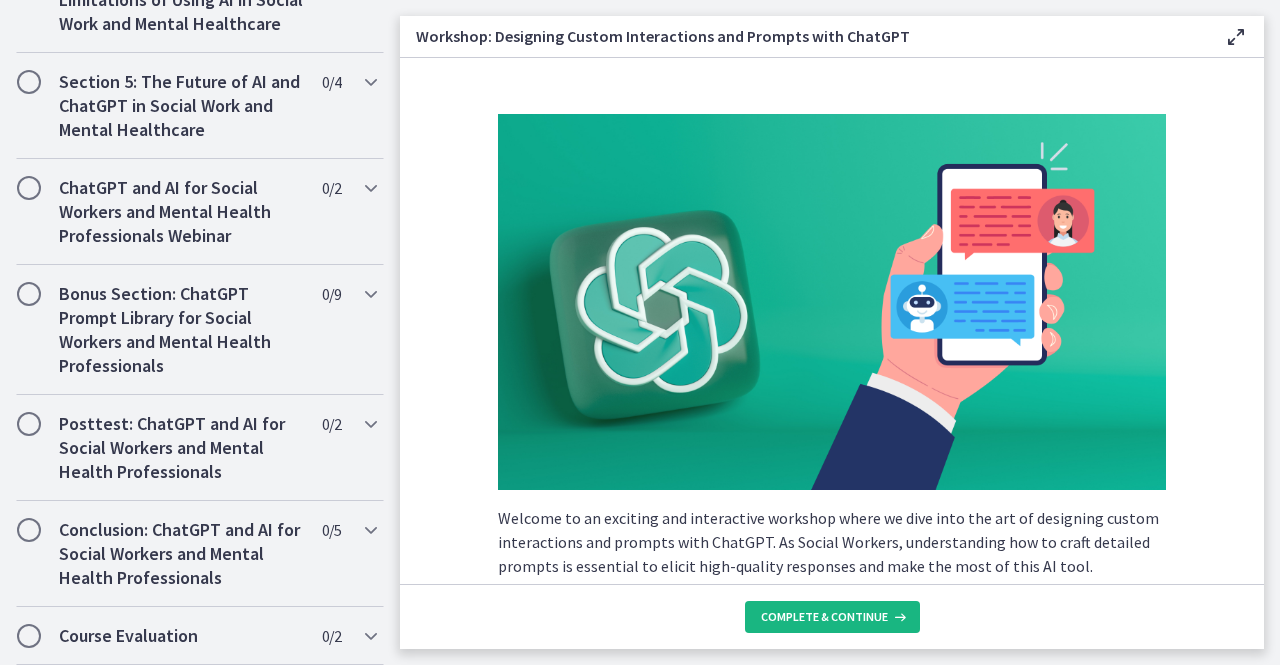 click on "Complete & continue" at bounding box center (832, 617) 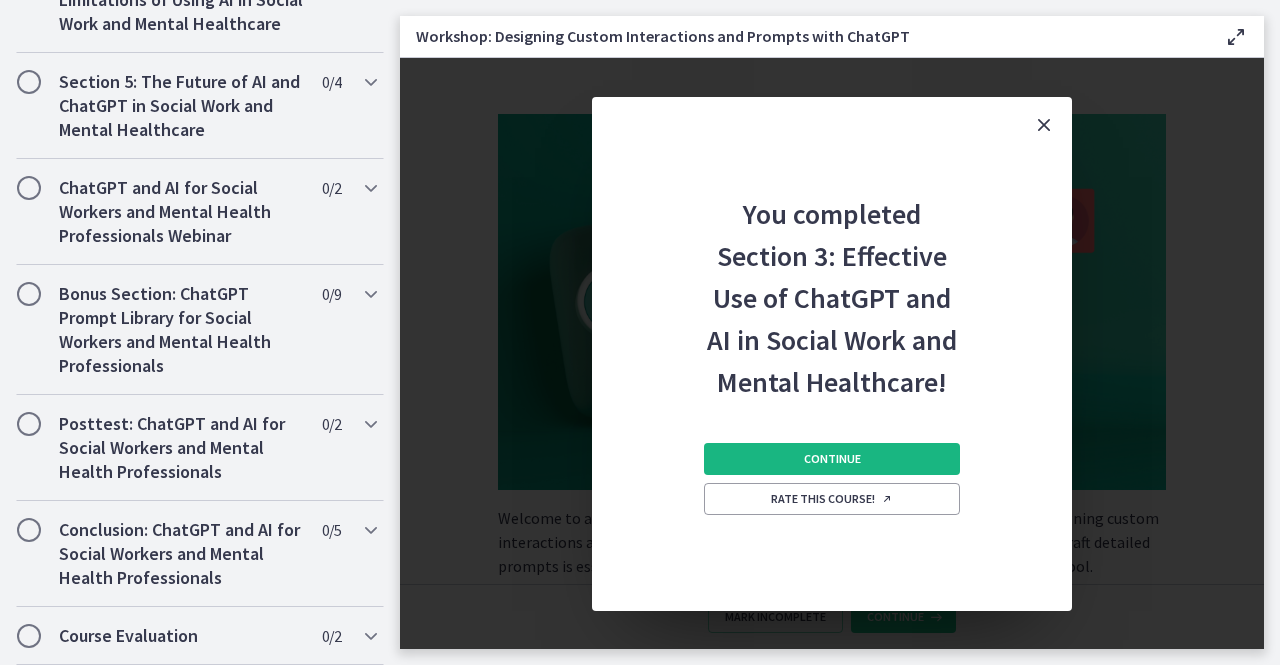 click on "Continue" at bounding box center (832, 459) 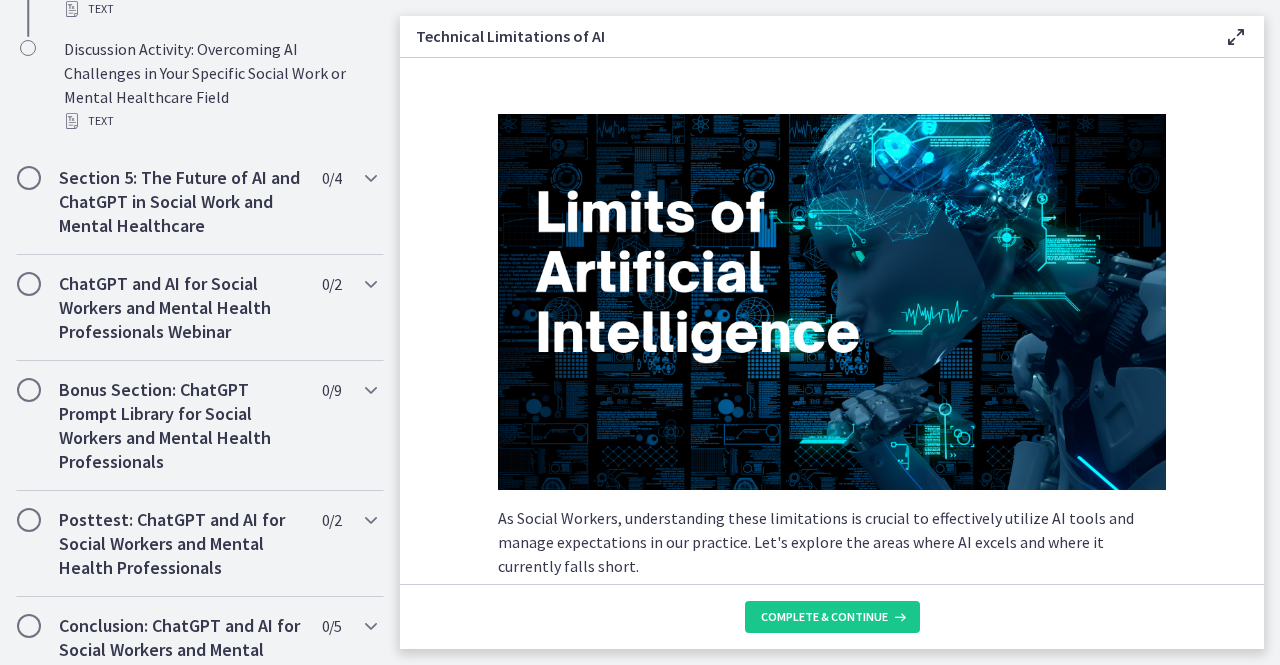scroll, scrollTop: 868, scrollLeft: 0, axis: vertical 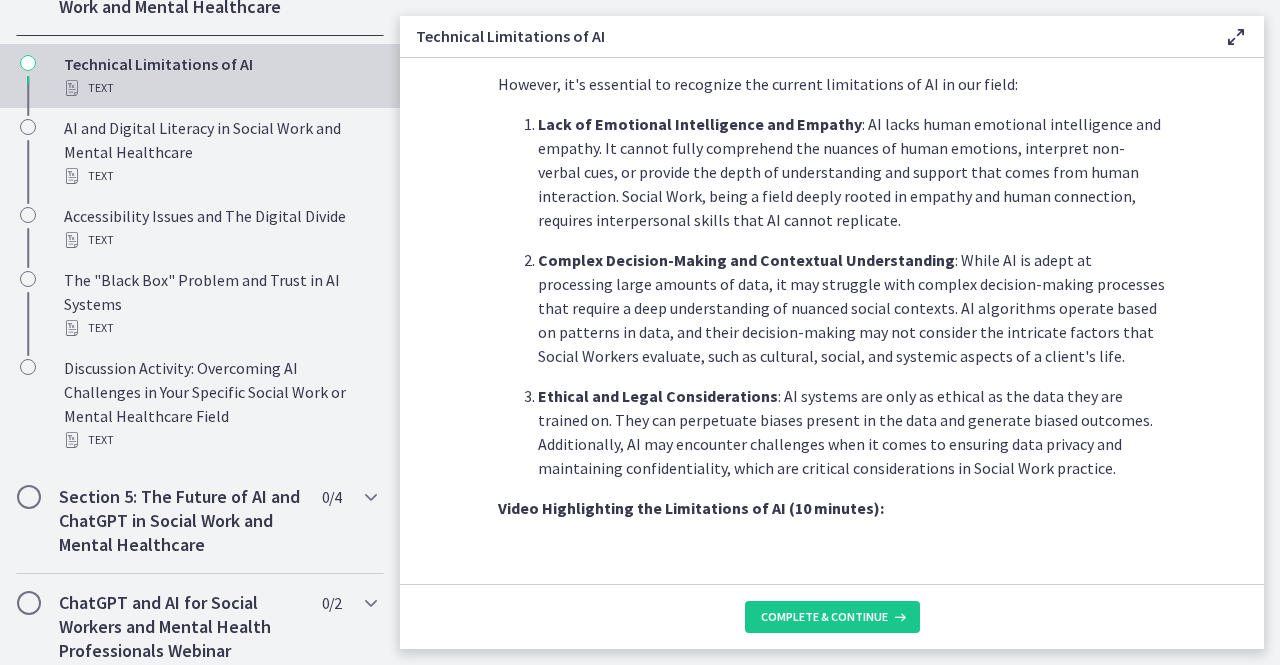 click on "Technical Limitations of AI
Enable fullscreen
As Social Workers, understanding these limitations is crucial to effectively utilize AI tools and manage expectations in our practice. Let's explore the areas where AI excels and where it currently falls short.
Pattern Recognition and Data Processing : AI excels at tasks that involve pattern recognition and processing large amounts of data. It can quickly identify trends, extract insights, and detect patterns that may not be apparent to human observers. For example, AI algorithms can analyze vast datasets to identify risk factors for certain social issues or inform decision-making processes.
Language Processing and Natural Language Understanding
Repetitive and Routine Tasks
Lack of Emotional Intelligence and Empathy" at bounding box center (840, 332) 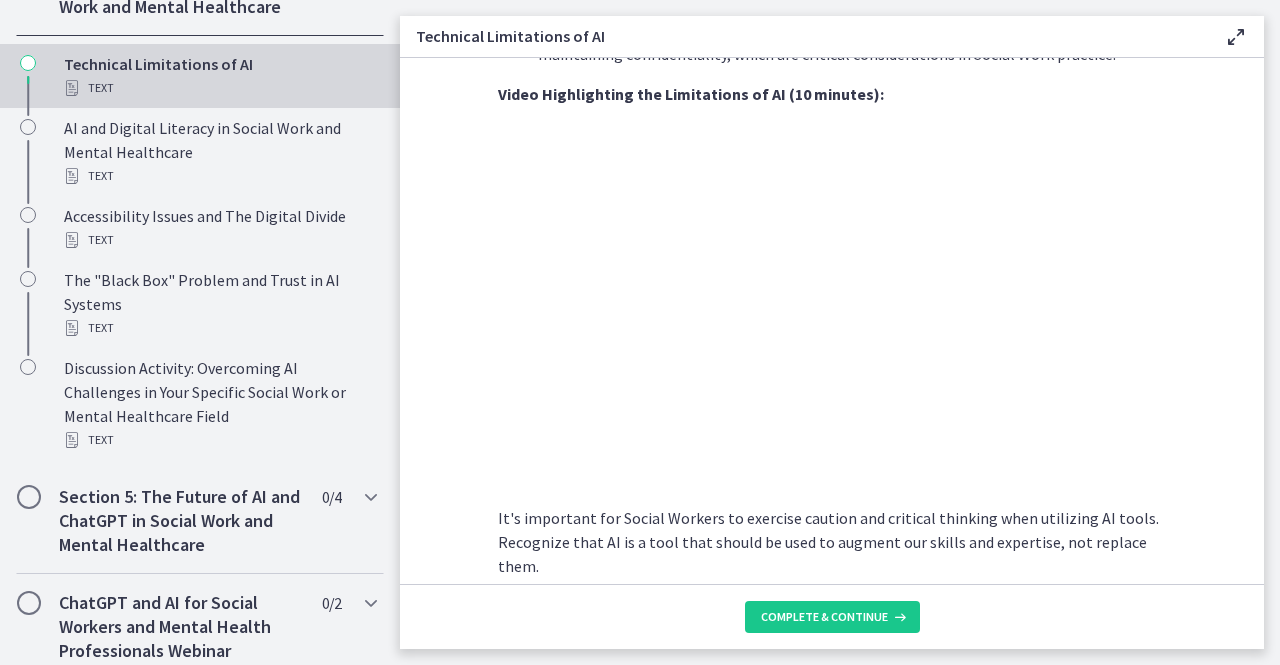 scroll, scrollTop: 1400, scrollLeft: 0, axis: vertical 